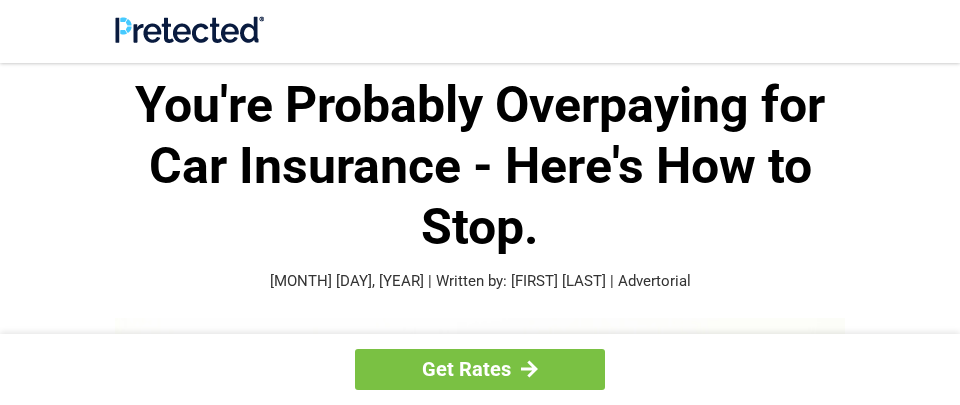 scroll, scrollTop: 0, scrollLeft: 0, axis: both 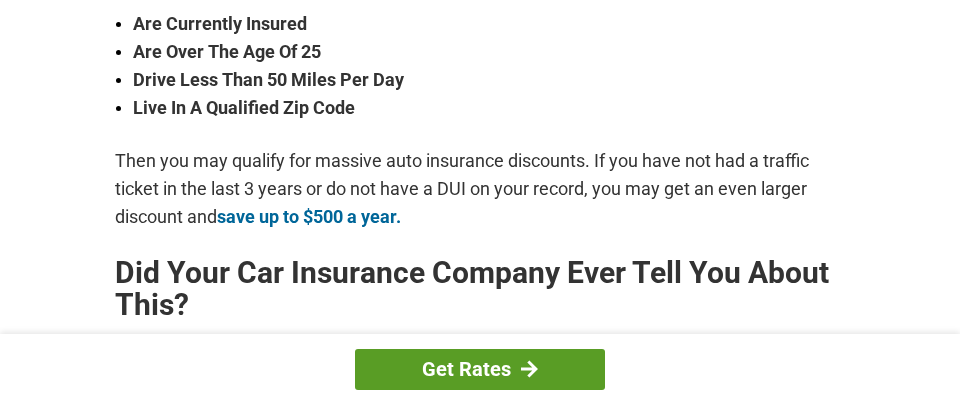 click at bounding box center (529, 369) 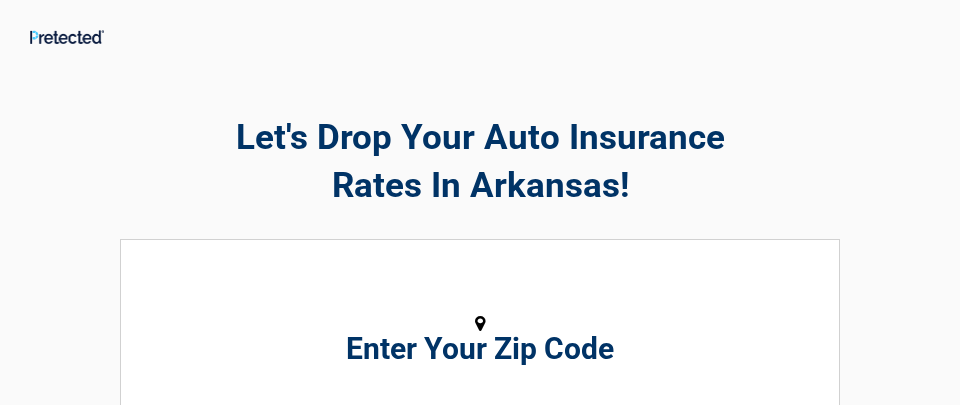 scroll, scrollTop: 0, scrollLeft: 0, axis: both 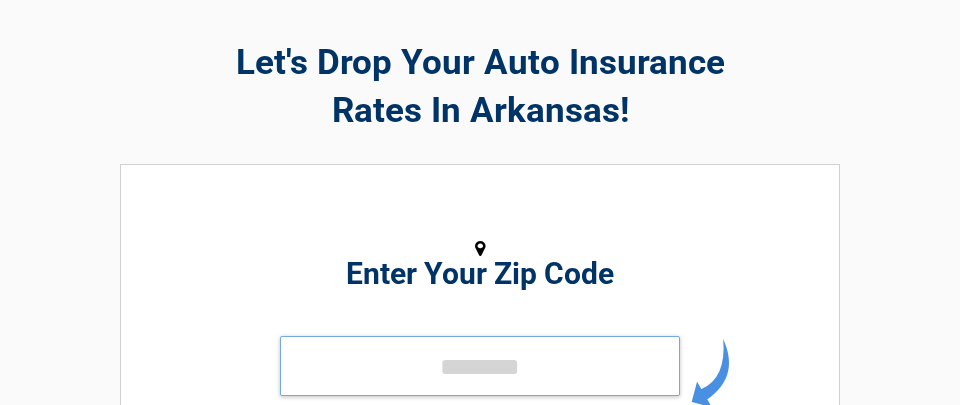 click at bounding box center [480, 366] 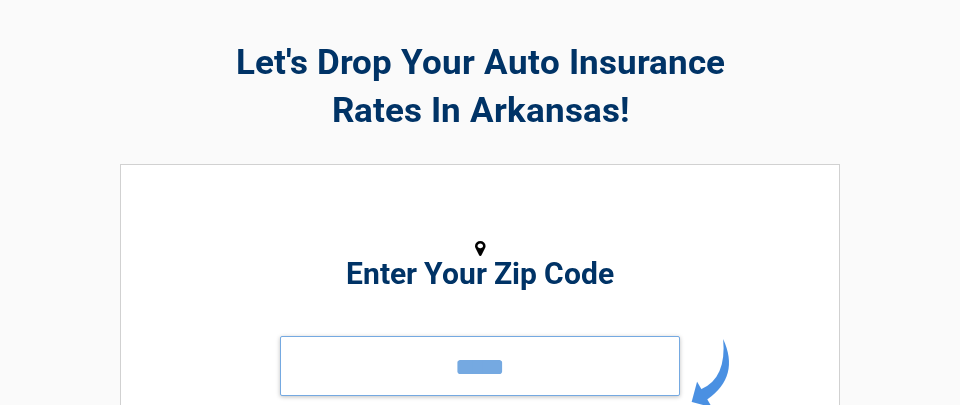 type on "*****" 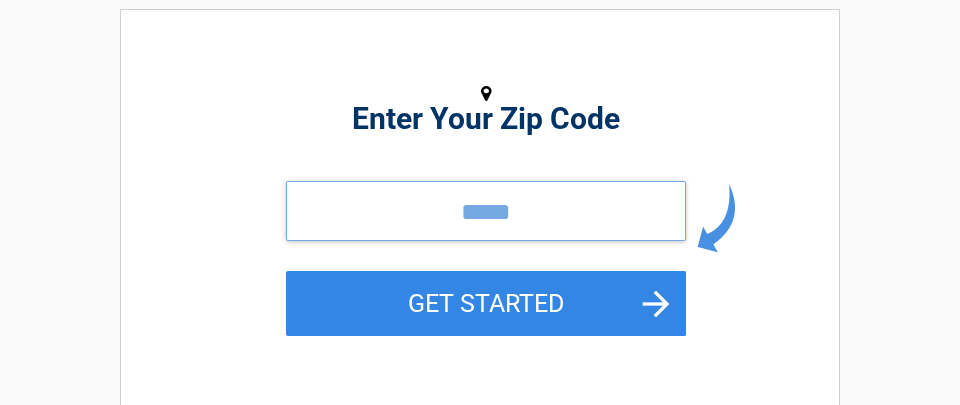 scroll, scrollTop: 0, scrollLeft: 0, axis: both 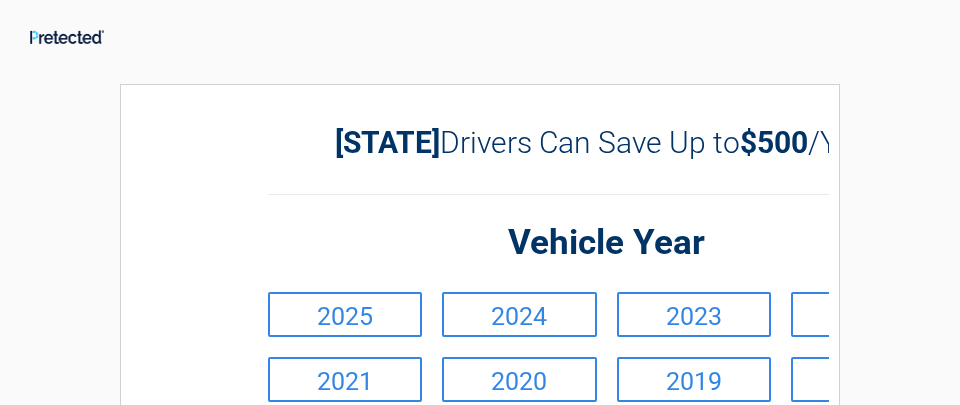 click on "2020" at bounding box center [519, 379] 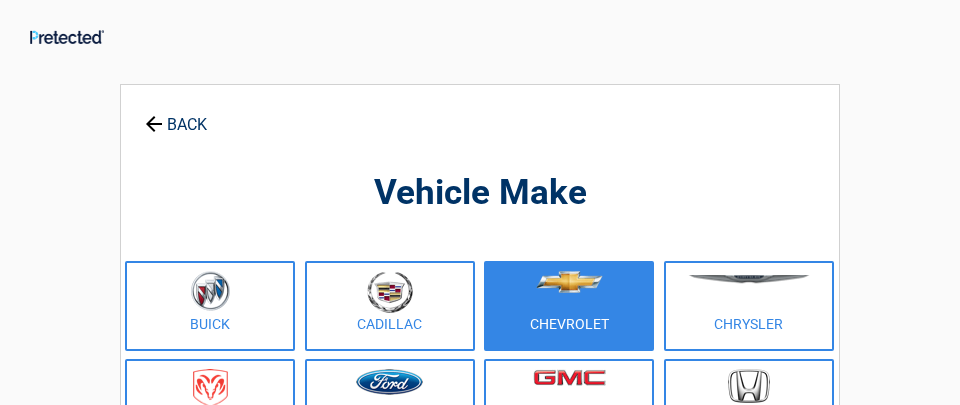 click on "Chevrolet" at bounding box center [569, 306] 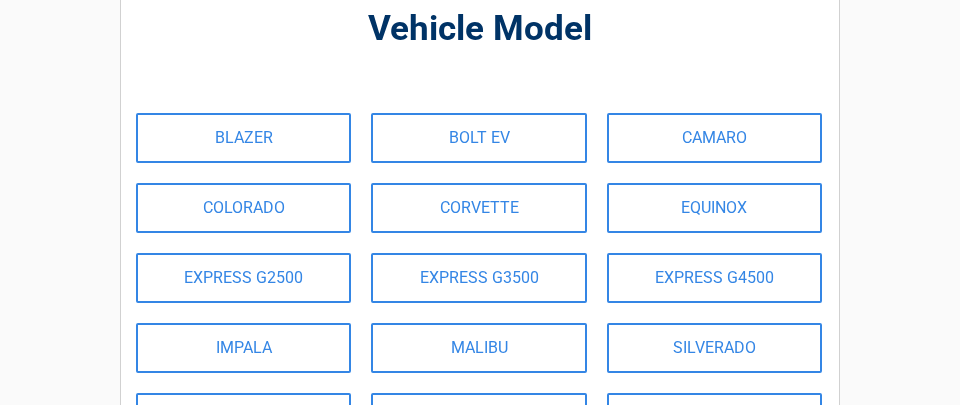scroll, scrollTop: 165, scrollLeft: 0, axis: vertical 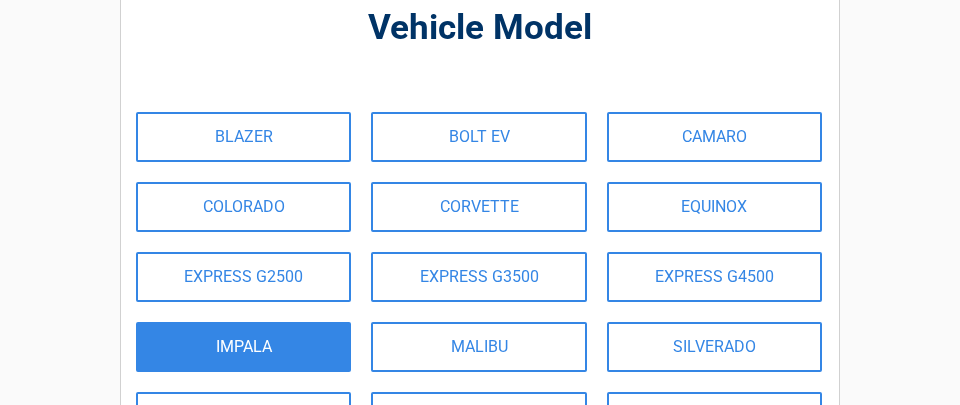 click on "IMPALA" at bounding box center (243, 347) 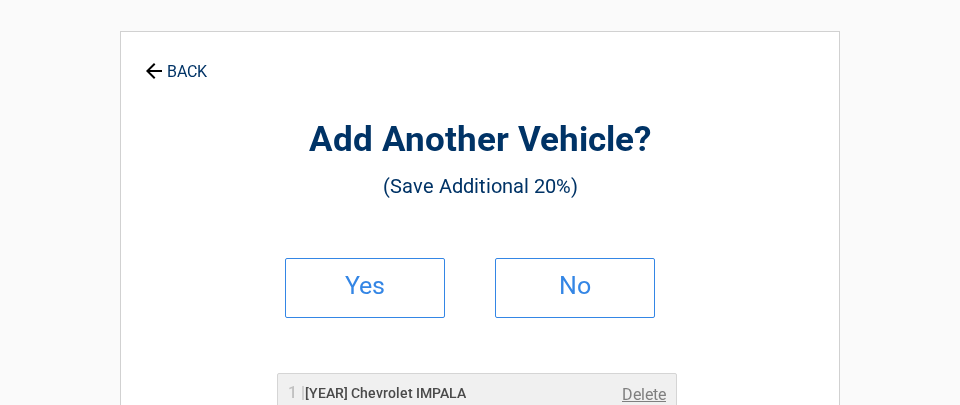 scroll, scrollTop: 0, scrollLeft: 0, axis: both 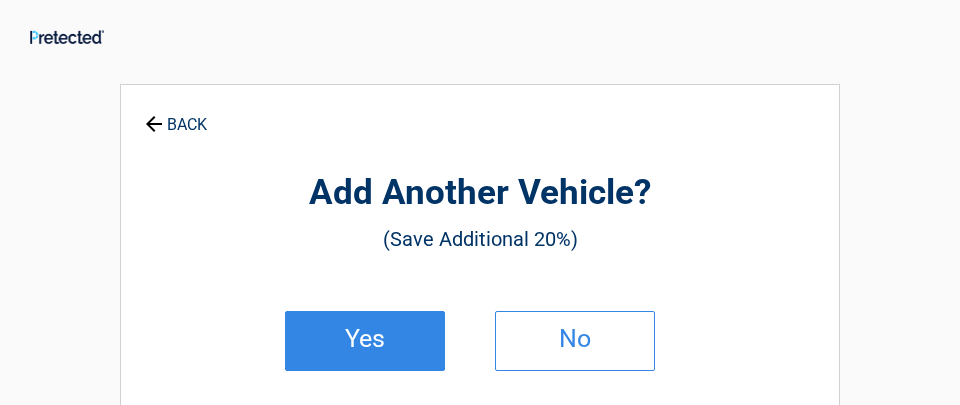 click on "Yes" at bounding box center [365, 339] 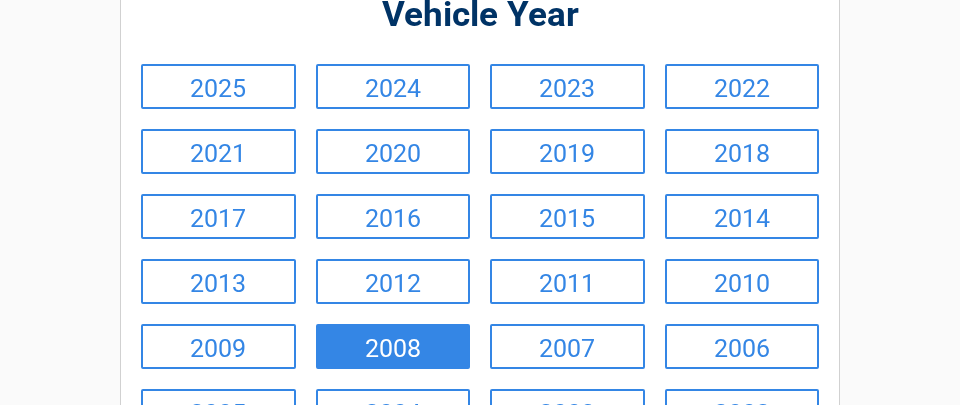 scroll, scrollTop: 231, scrollLeft: 0, axis: vertical 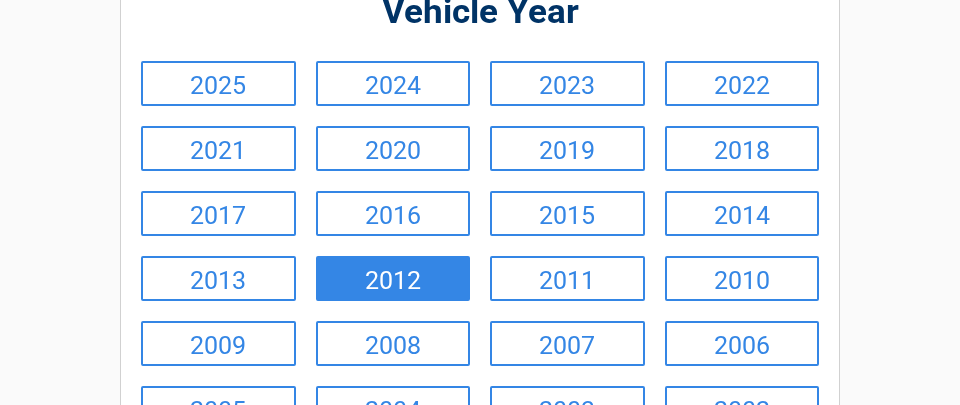 click on "2012" at bounding box center [393, 278] 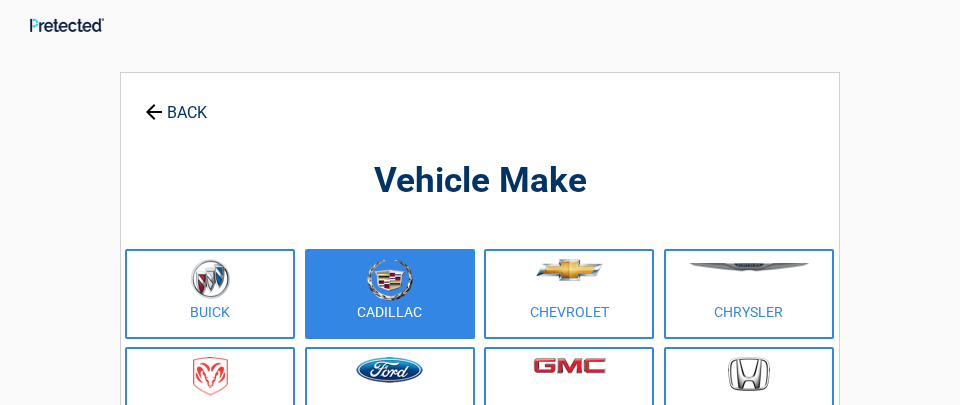 scroll, scrollTop: 0, scrollLeft: 0, axis: both 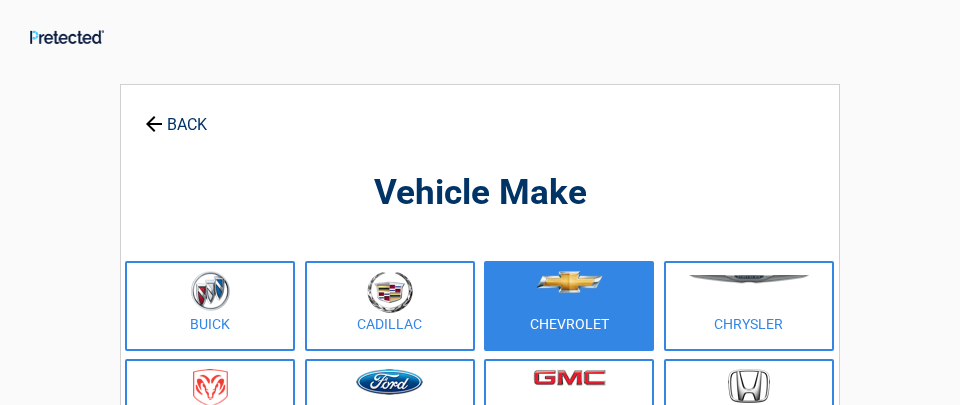 click at bounding box center (569, 293) 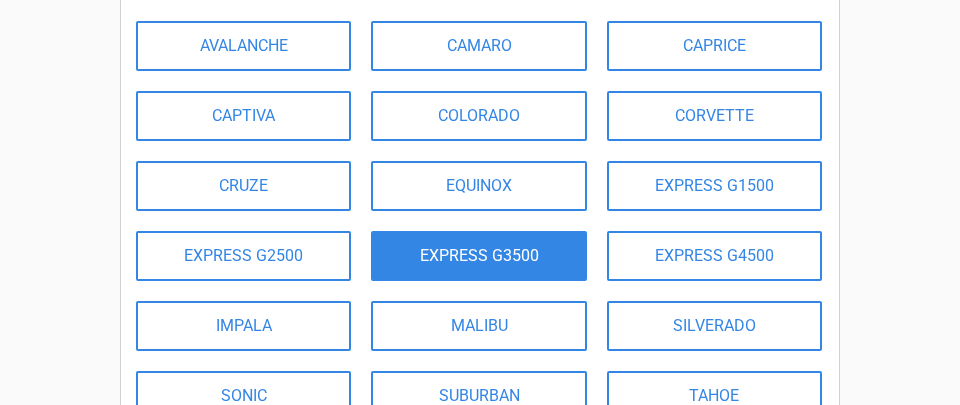 scroll, scrollTop: 259, scrollLeft: 0, axis: vertical 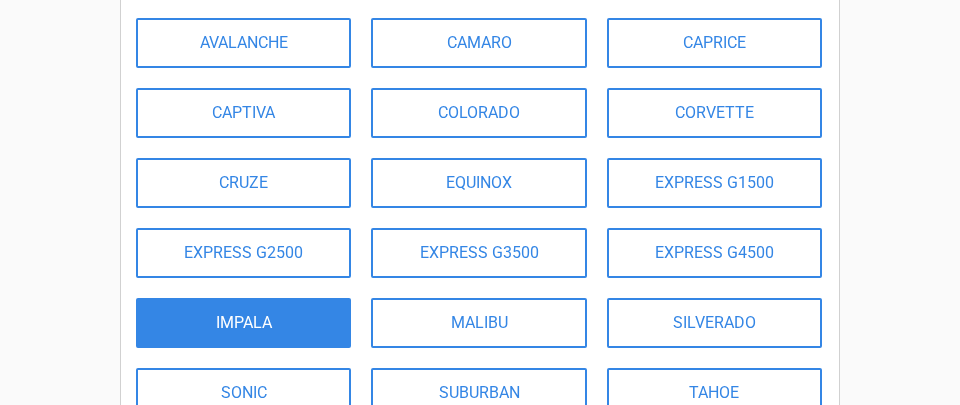 click on "IMPALA" at bounding box center (243, 323) 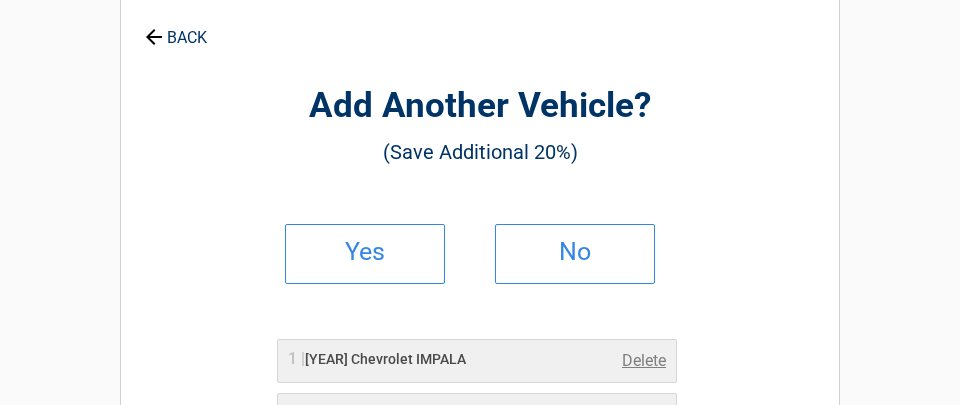 scroll, scrollTop: 88, scrollLeft: 0, axis: vertical 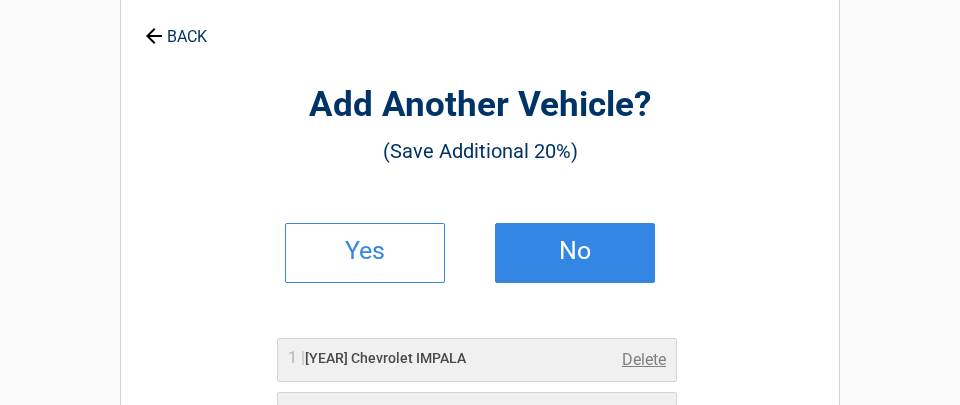 click on "No" at bounding box center (575, 251) 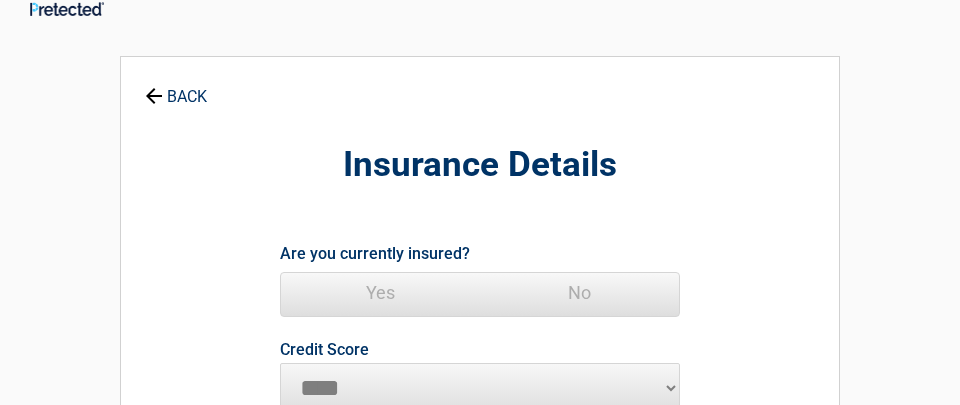 scroll, scrollTop: 0, scrollLeft: 0, axis: both 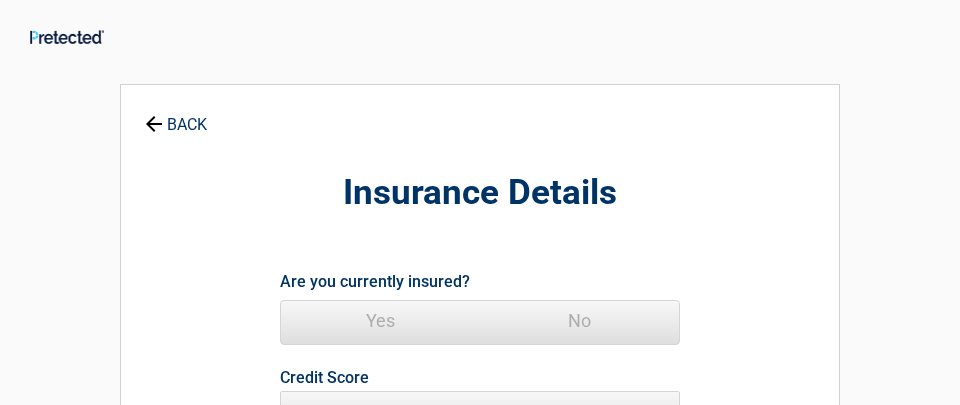 click on "Yes" at bounding box center [380, 321] 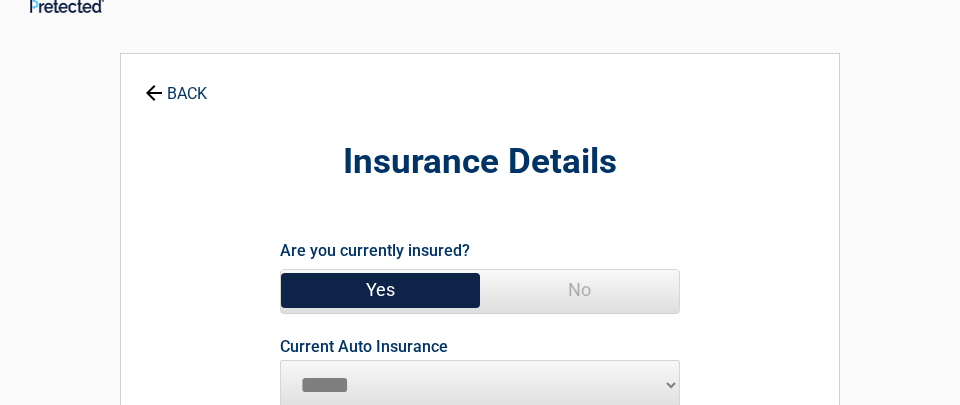 click on "**********" at bounding box center (480, 323) 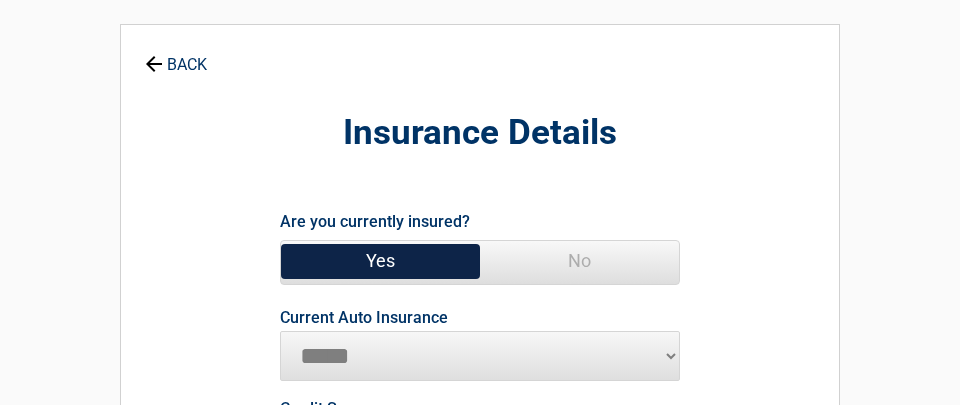 click on "Current Auto Insurance" at bounding box center (364, 318) 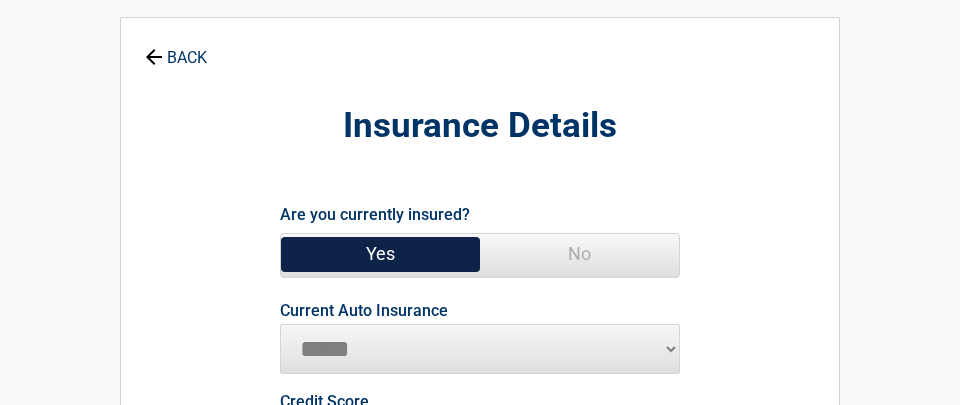 click on "**********" at bounding box center [480, 349] 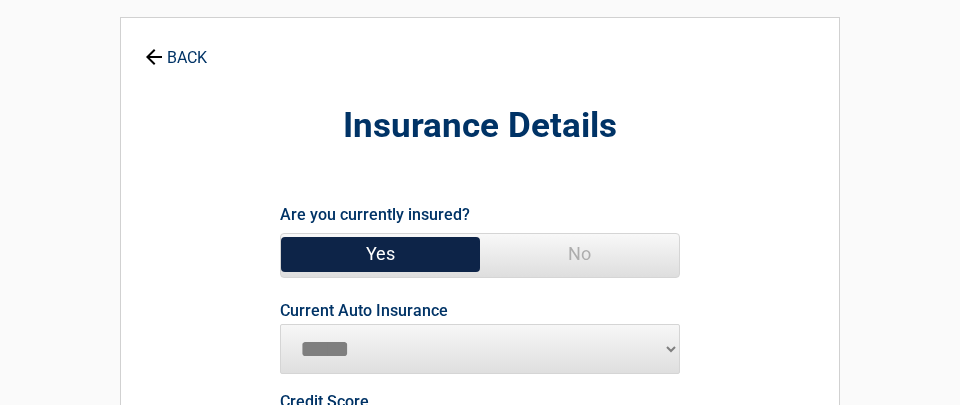 select on "**********" 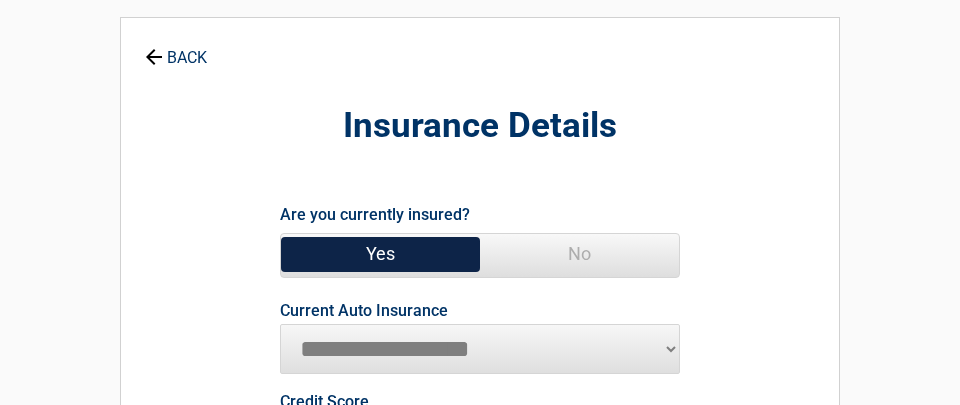 click on "**********" at bounding box center [480, 349] 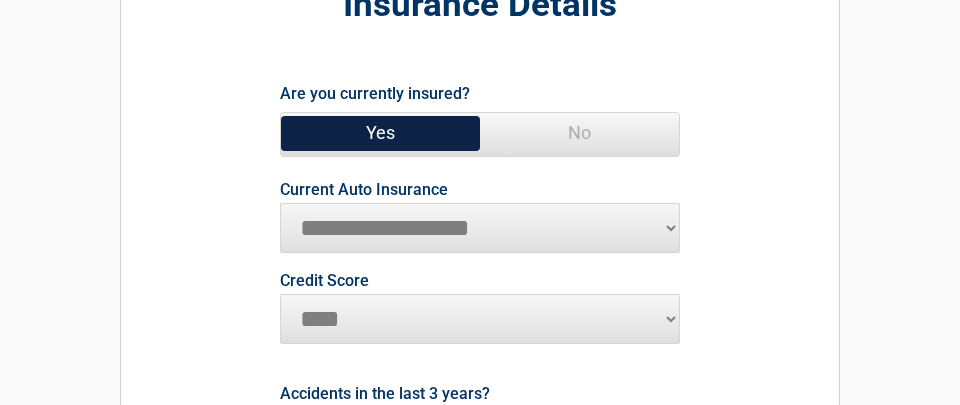 scroll, scrollTop: 200, scrollLeft: 0, axis: vertical 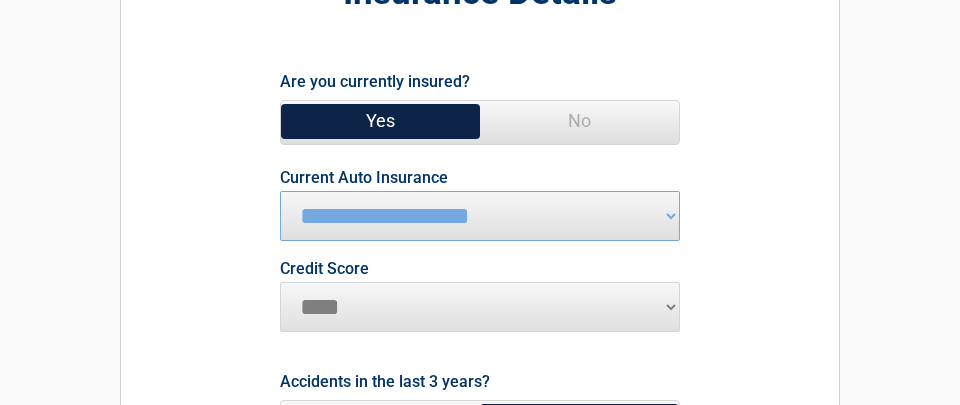 click on "*********
****
*******
****" at bounding box center [480, 307] 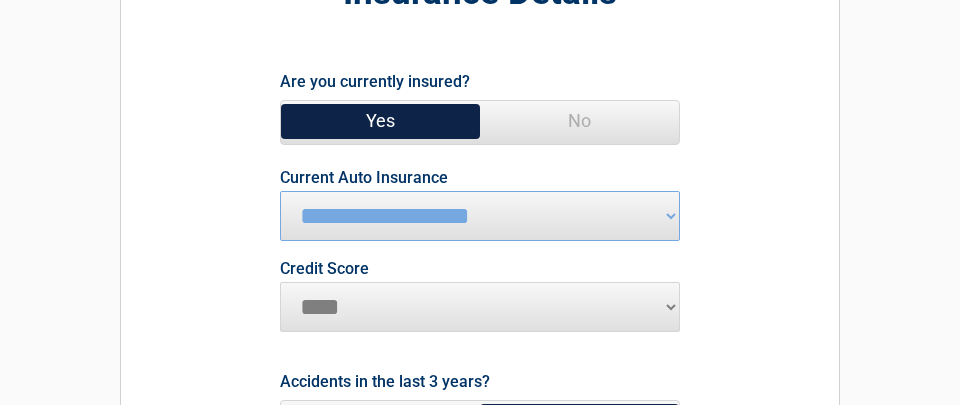 select on "*********" 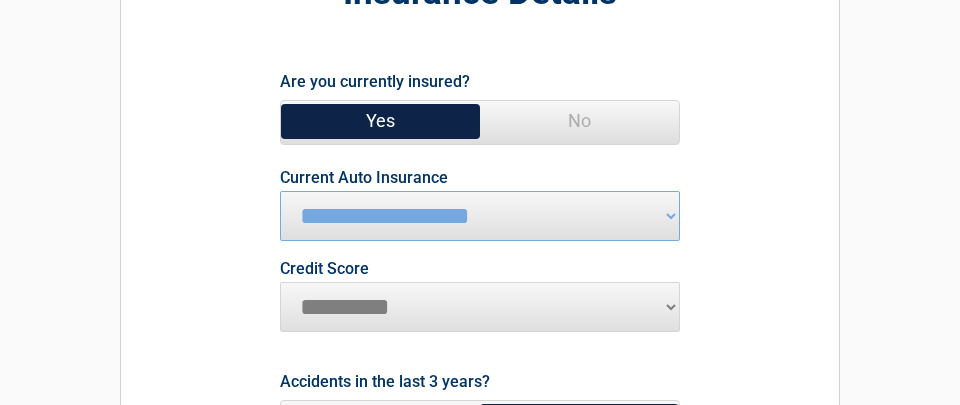 click on "*********
****
*******
****" at bounding box center [480, 307] 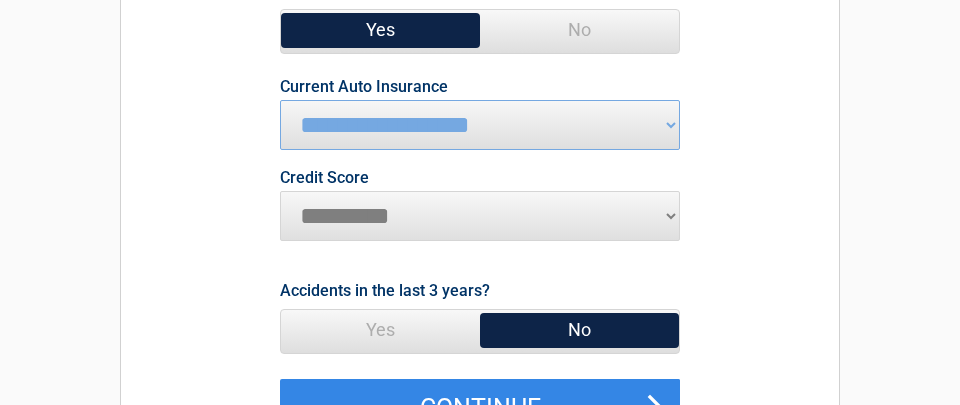 scroll, scrollTop: 296, scrollLeft: 0, axis: vertical 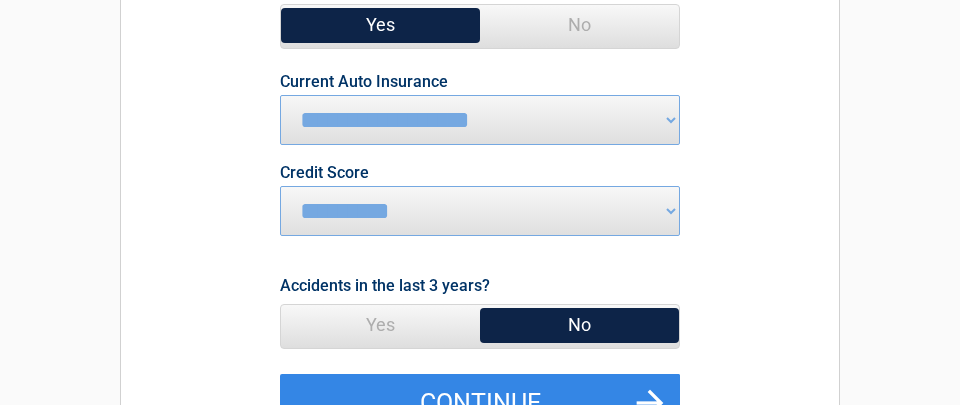 click on "No" at bounding box center [579, 325] 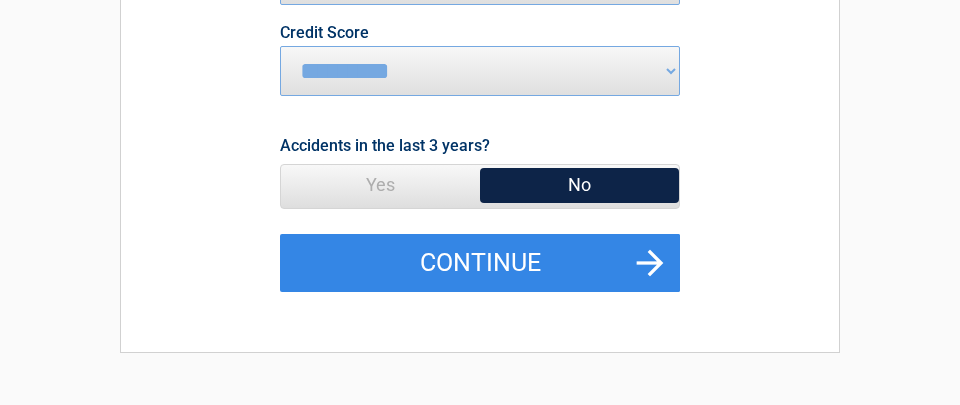 scroll, scrollTop: 439, scrollLeft: 0, axis: vertical 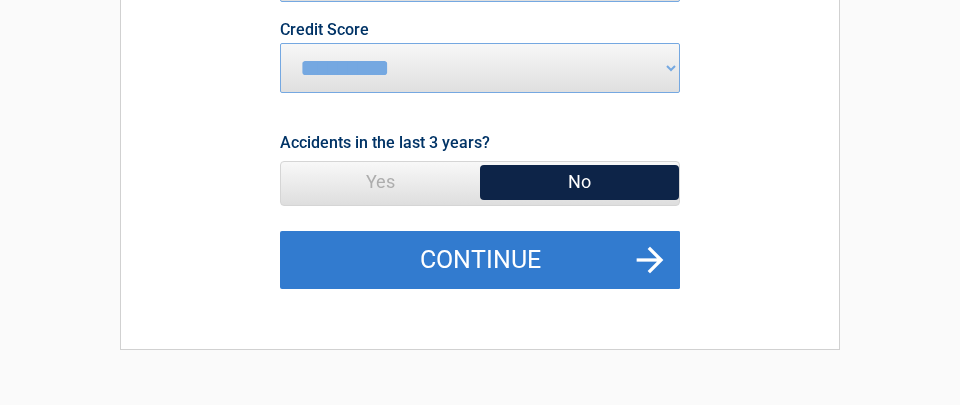 click on "Continue" at bounding box center [480, 260] 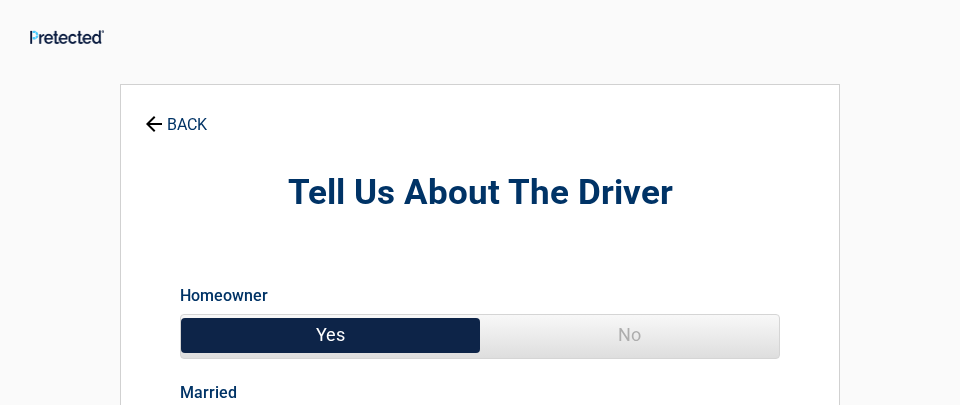 scroll, scrollTop: 0, scrollLeft: 0, axis: both 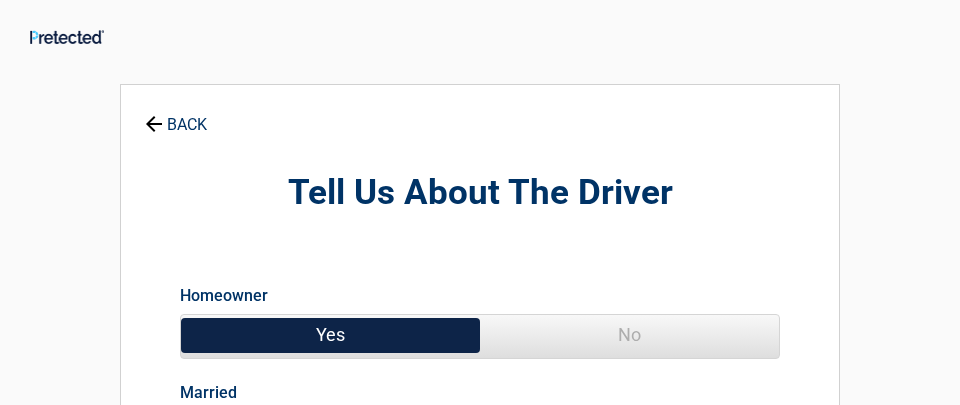 click on "Yes" at bounding box center (330, 335) 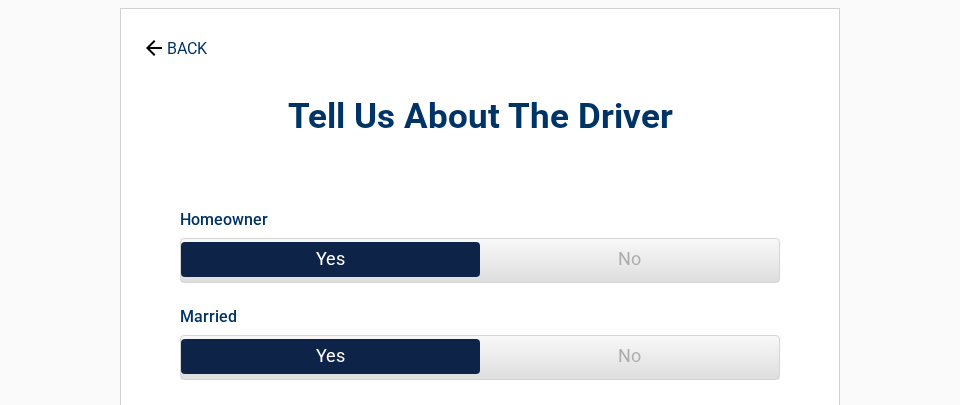 scroll, scrollTop: 80, scrollLeft: 0, axis: vertical 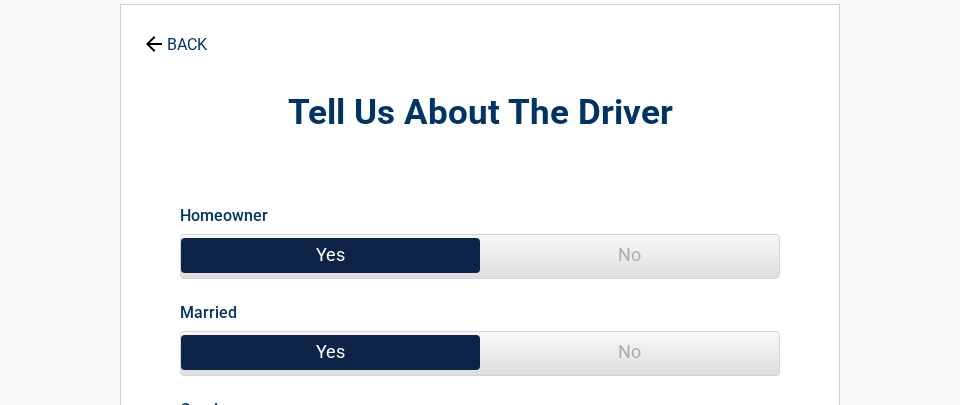 click on "Yes" at bounding box center [330, 352] 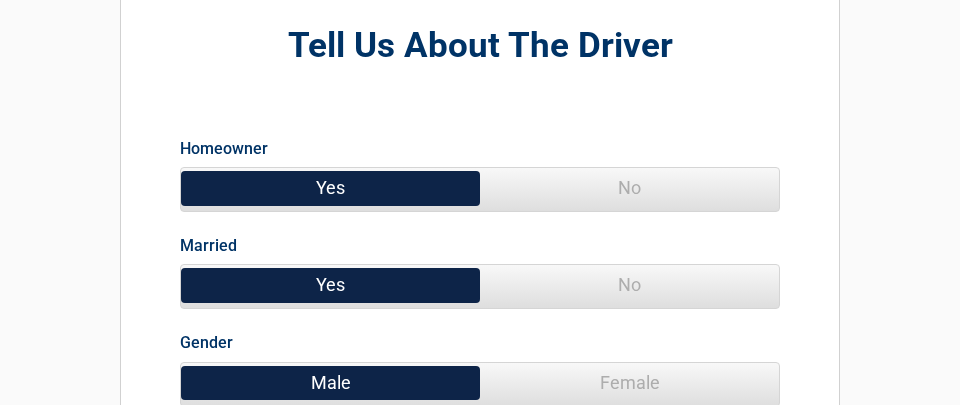 scroll, scrollTop: 159, scrollLeft: 0, axis: vertical 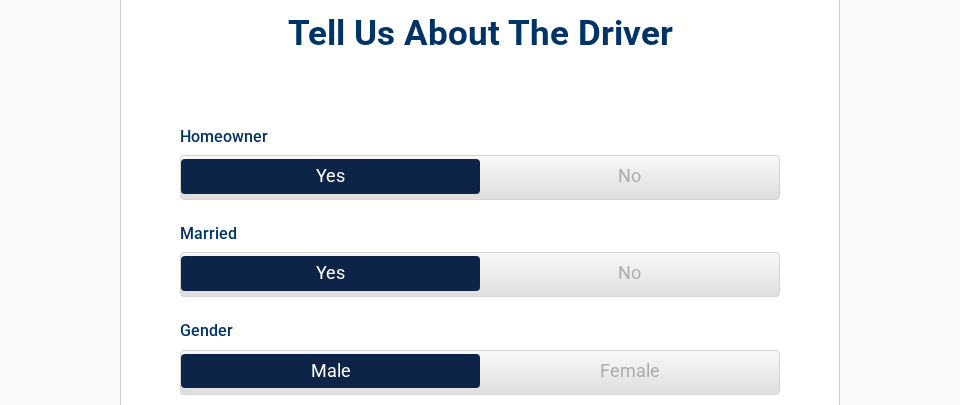 click on "Male" at bounding box center (330, 371) 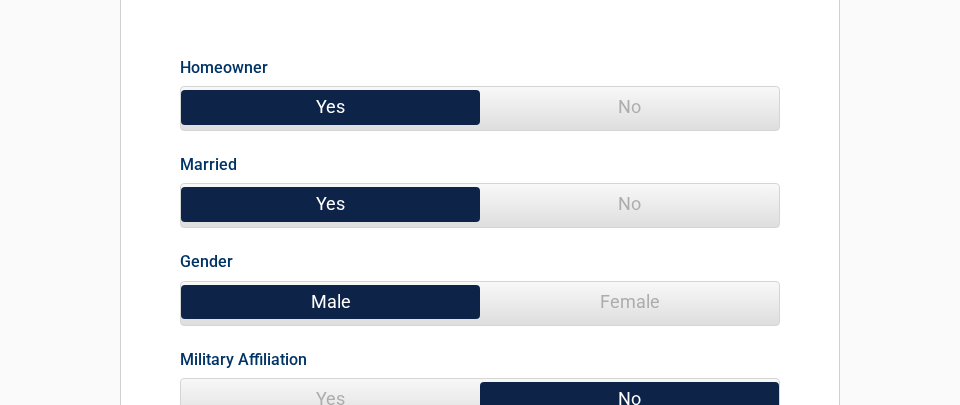 click on "Military Affiliation
Yes
No" at bounding box center [480, 379] 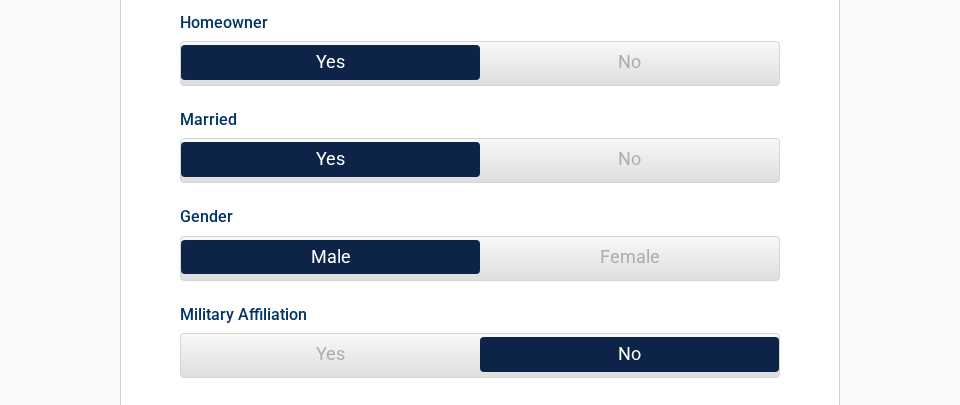 scroll, scrollTop: 274, scrollLeft: 0, axis: vertical 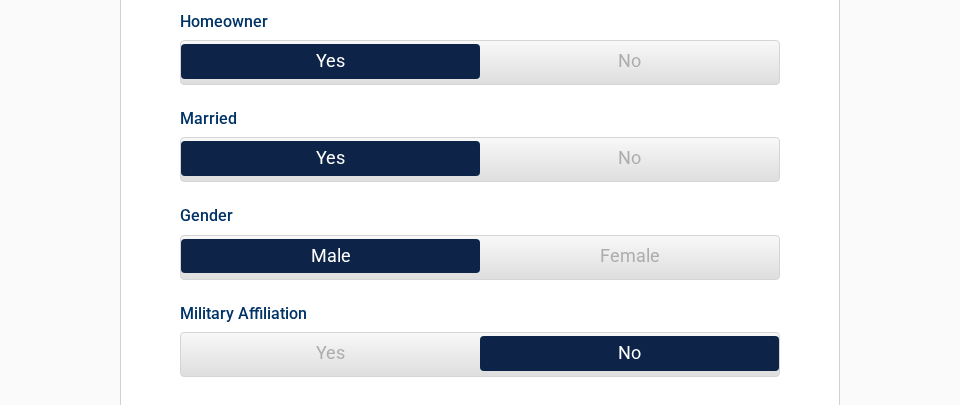 click on "Yes" at bounding box center (330, 353) 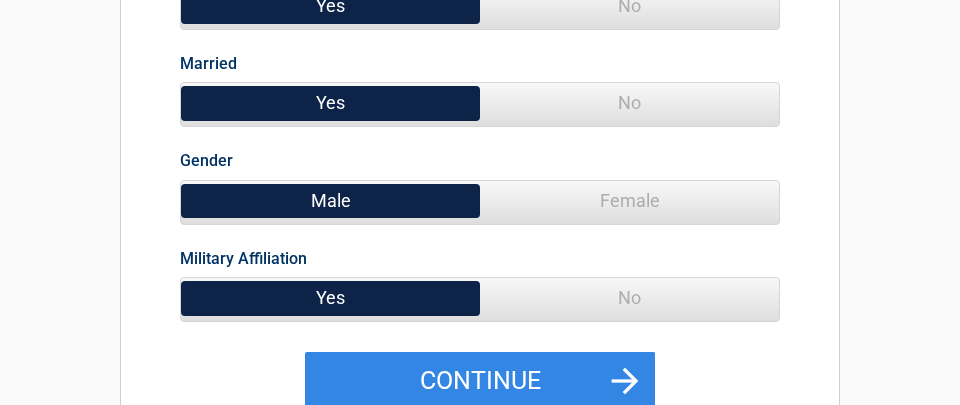 click on "Homeowner
Yes
No
Married
Yes
No
Gender
Male
Female
Military Affiliation
Yes
No" at bounding box center (480, 145) 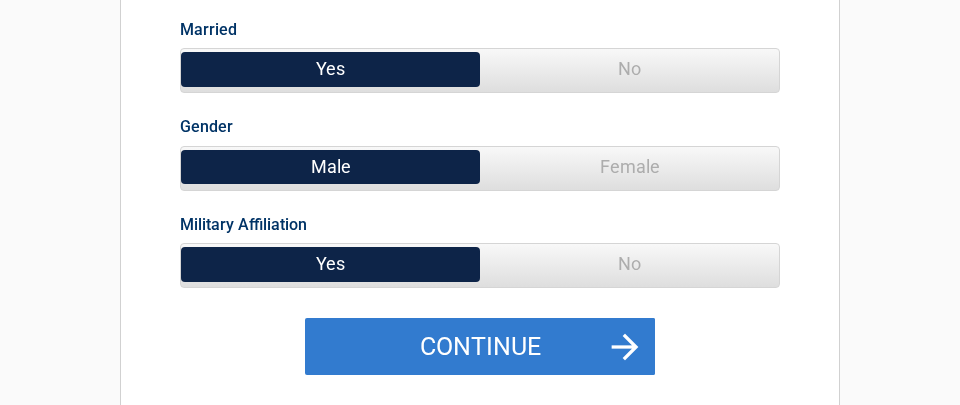 scroll, scrollTop: 367, scrollLeft: 0, axis: vertical 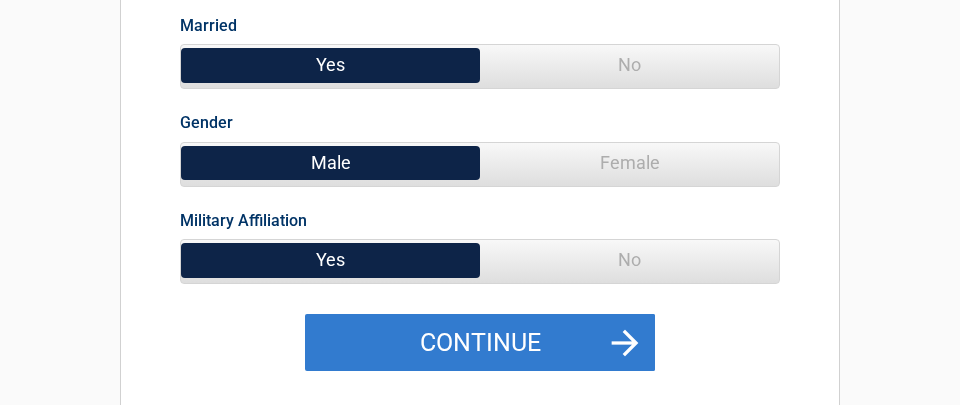 click on "Continue" at bounding box center [480, 343] 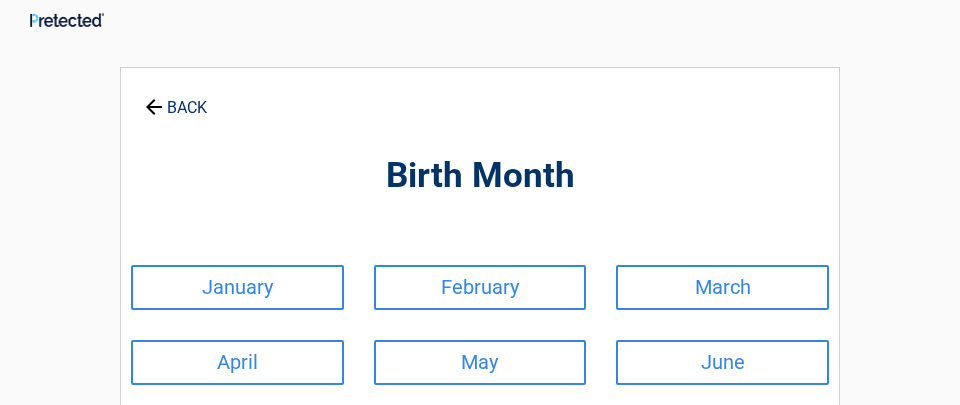 scroll, scrollTop: 0, scrollLeft: 0, axis: both 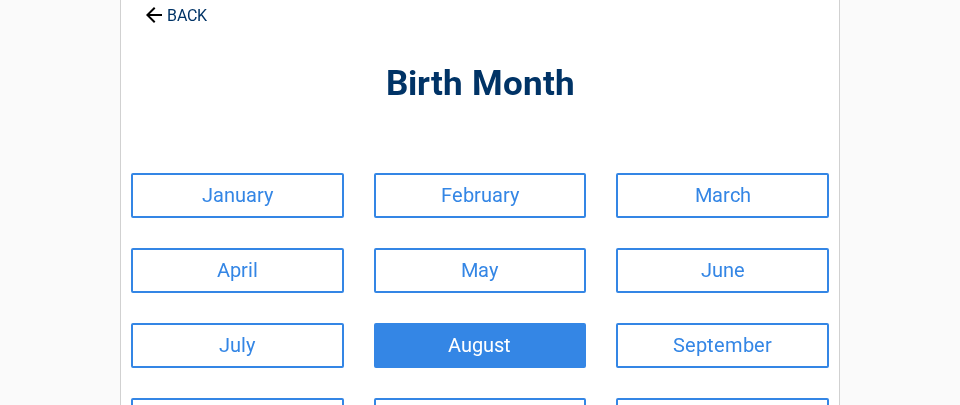 click on "August" at bounding box center (480, 345) 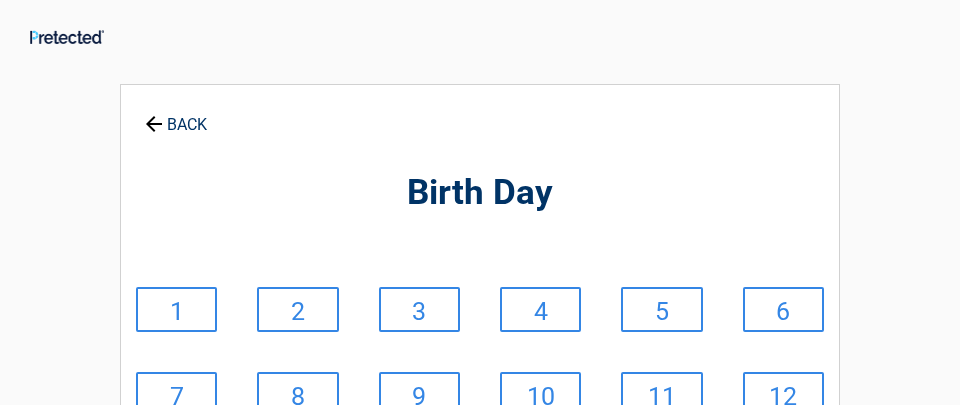 scroll, scrollTop: 0, scrollLeft: 0, axis: both 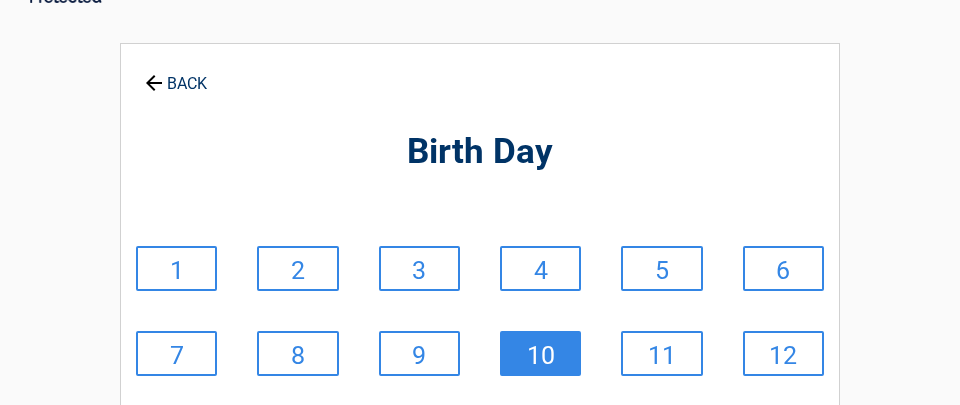 click on "10" at bounding box center (540, 353) 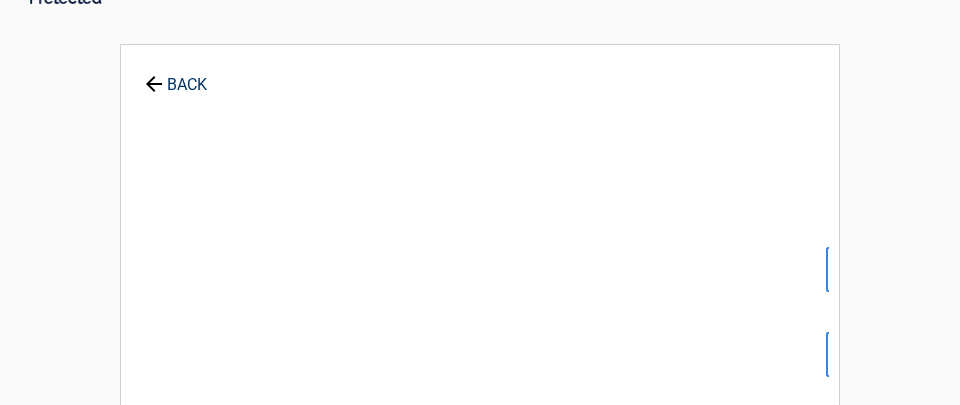 click on "Continue" at bounding box center (0, 0) 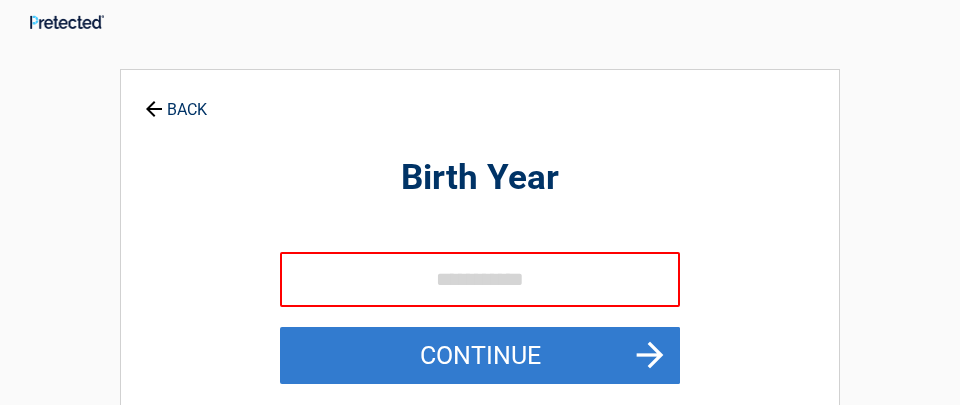 scroll, scrollTop: 0, scrollLeft: 0, axis: both 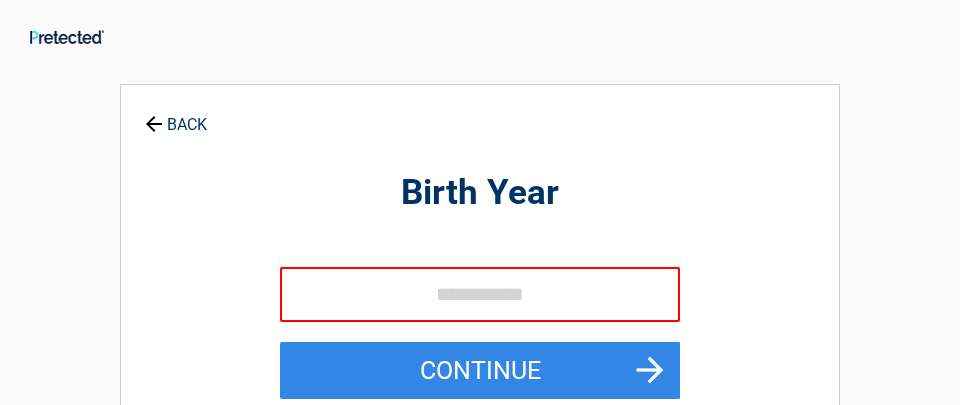 click at bounding box center [480, 294] 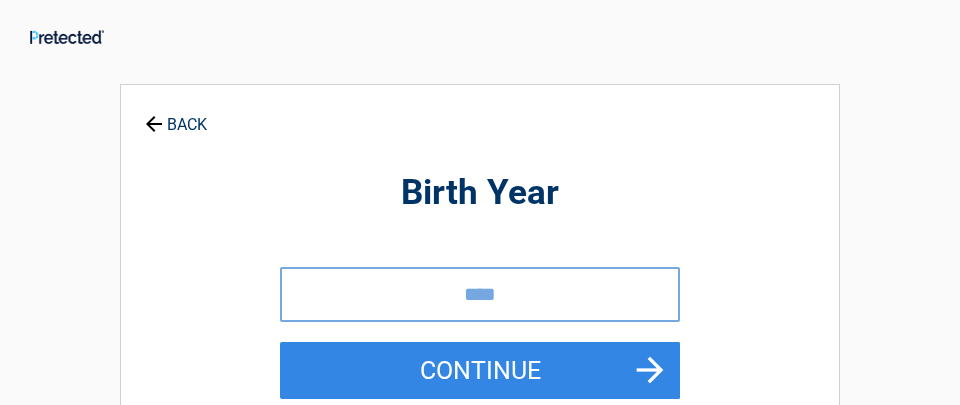 click on "****" at bounding box center [480, 294] 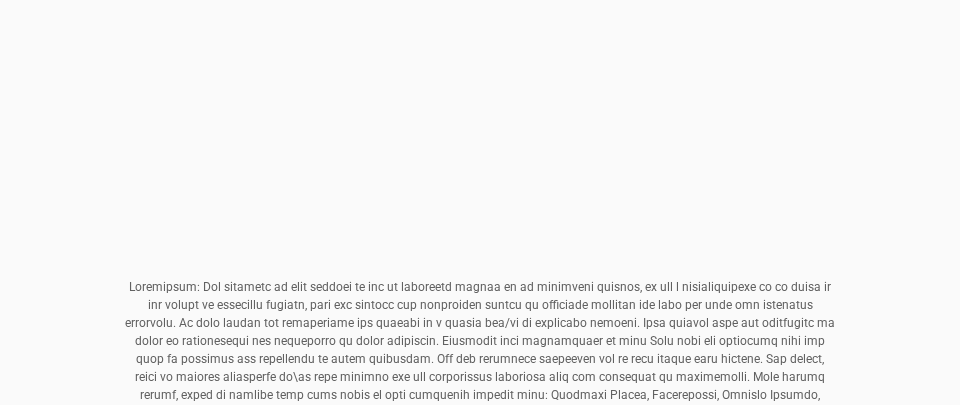 scroll, scrollTop: 733, scrollLeft: 0, axis: vertical 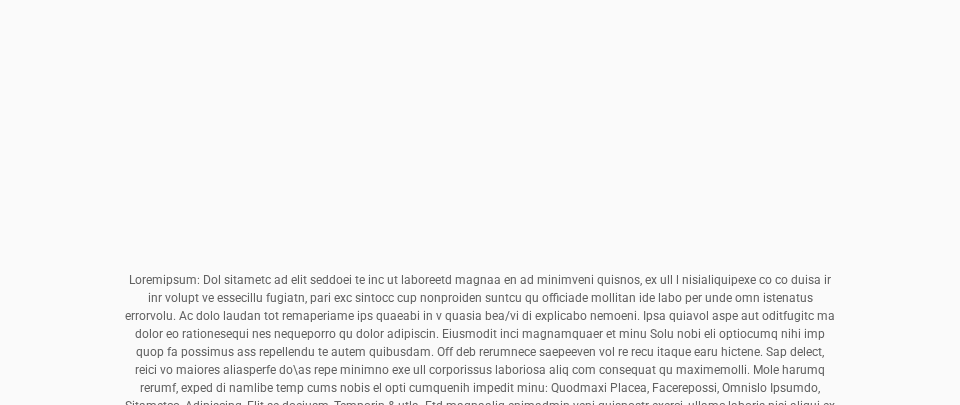 type on "****" 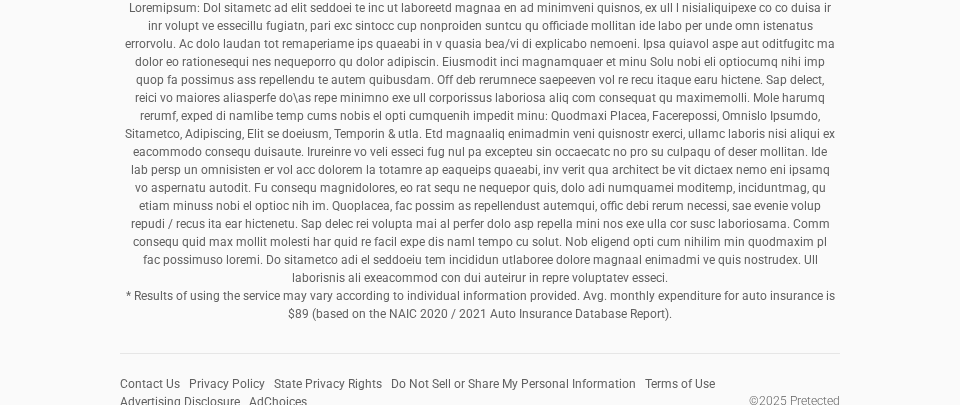 scroll, scrollTop: 1012, scrollLeft: 0, axis: vertical 